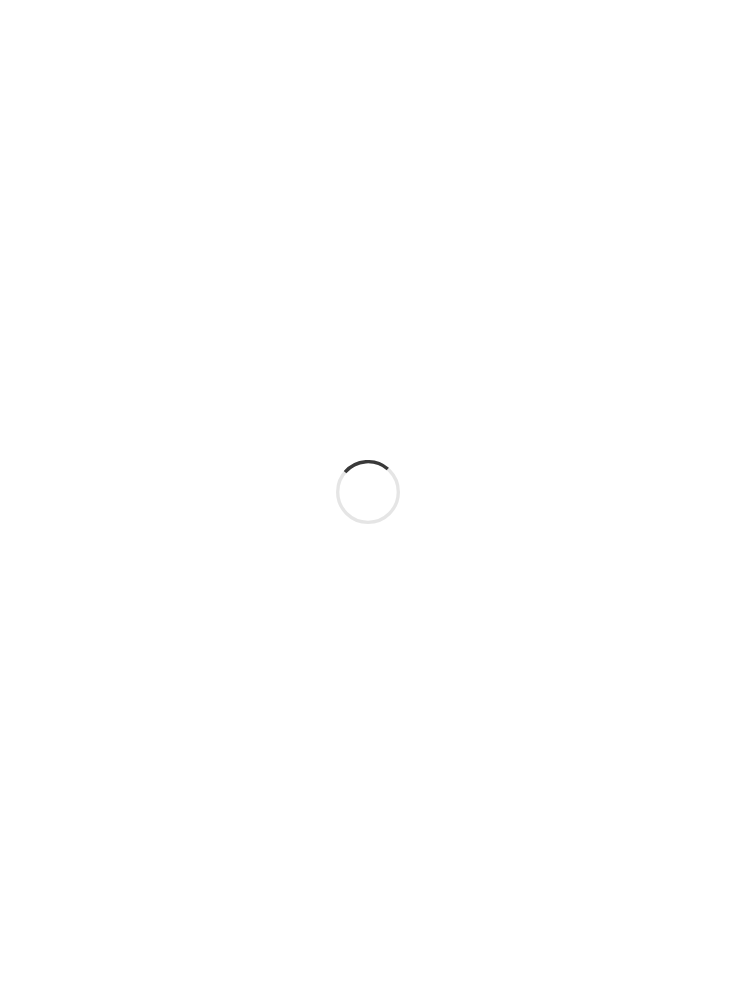 scroll, scrollTop: 0, scrollLeft: 0, axis: both 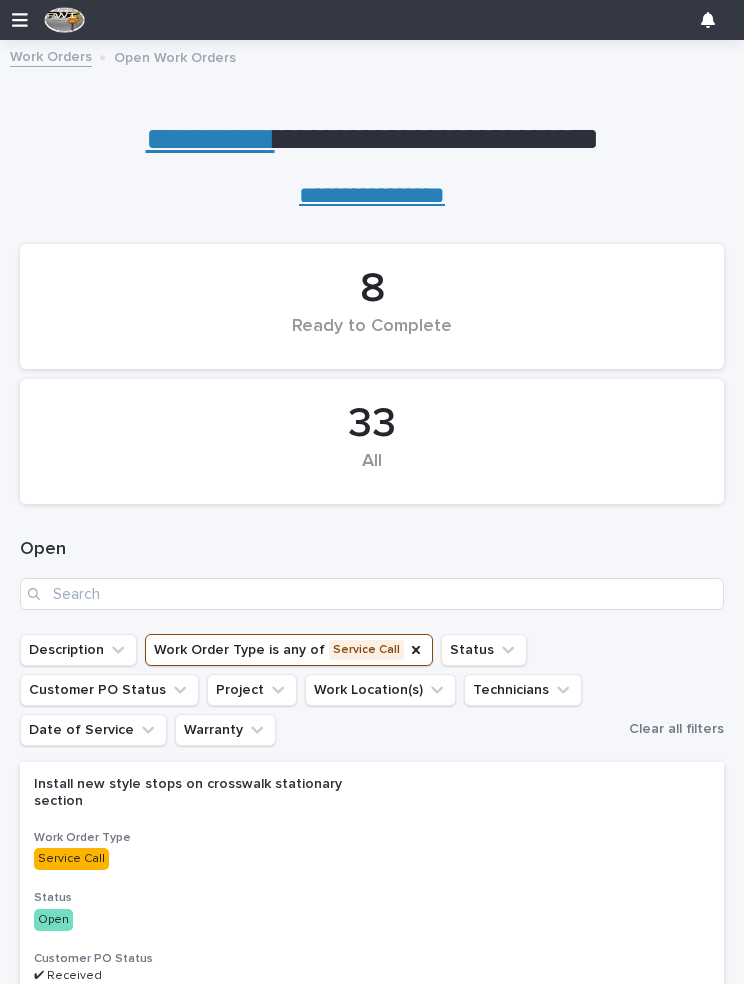 click 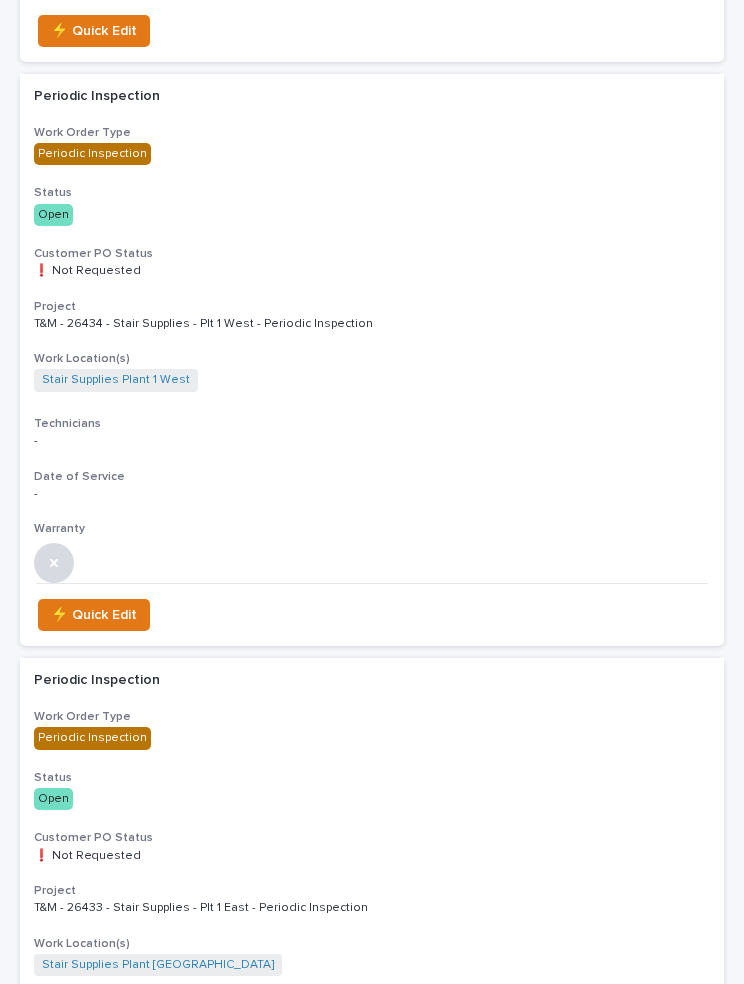 scroll, scrollTop: 2400, scrollLeft: 0, axis: vertical 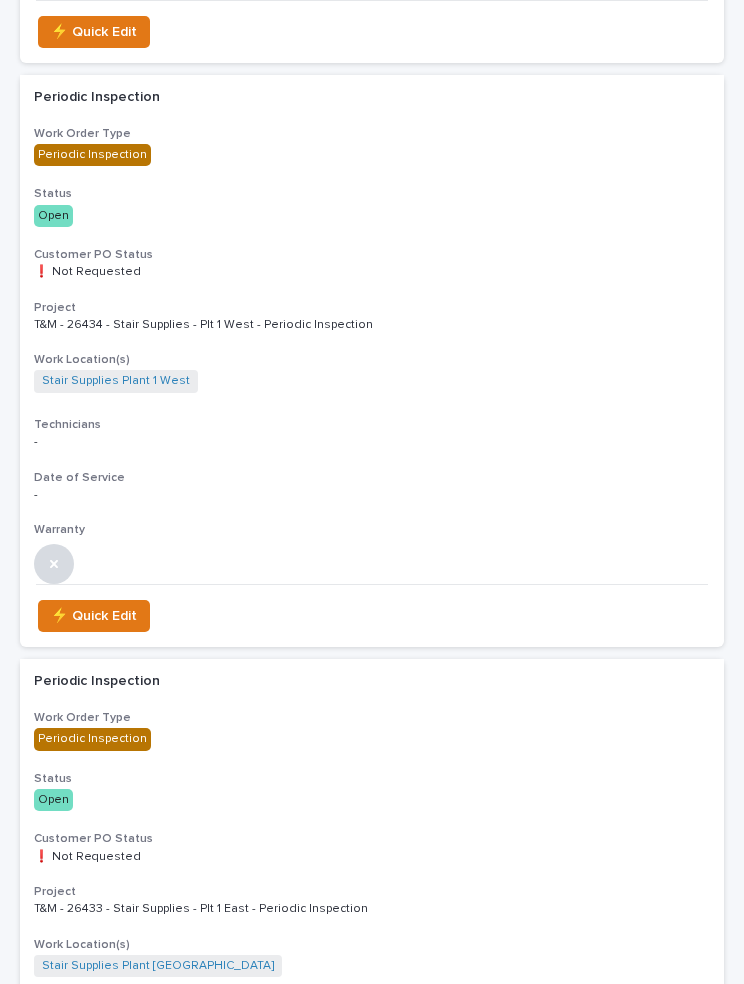 click on "Periodic Inspection Work Order Type Periodic Inspection Status Open Customer PO Status ❗ Not Requested Project T&M - 26434 - Stair Supplies - Plt 1 West - Periodic Inspection Work Location(s) Stair Supplies Plant 1 West   Technicians - Date of Service - Warranty" at bounding box center (372, 329) 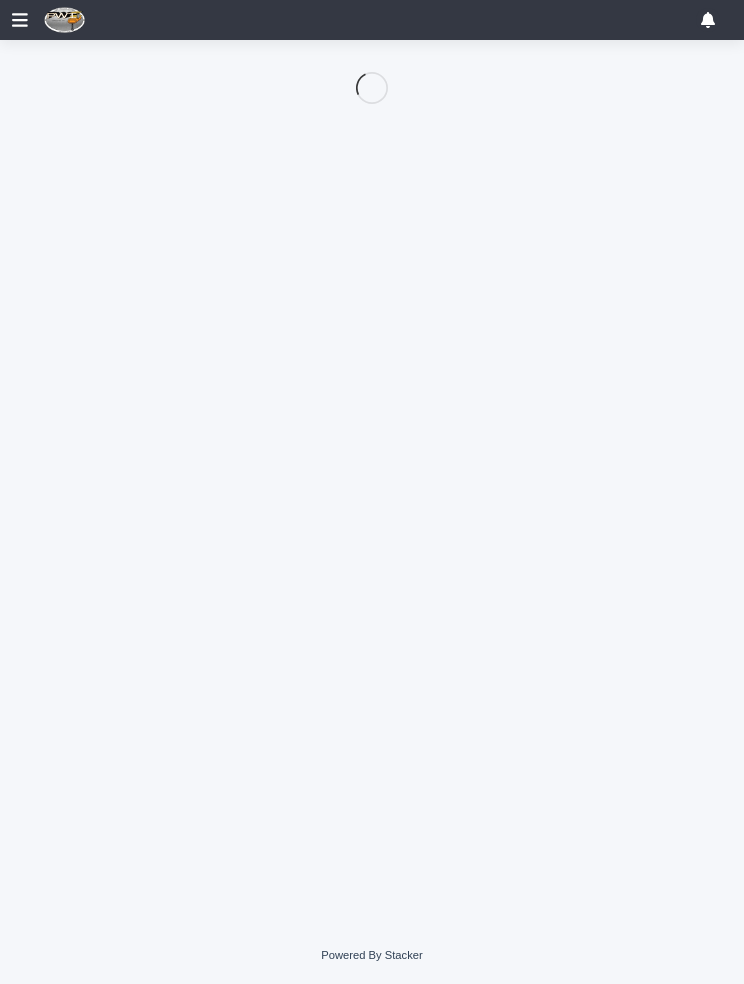 scroll, scrollTop: 0, scrollLeft: 9, axis: horizontal 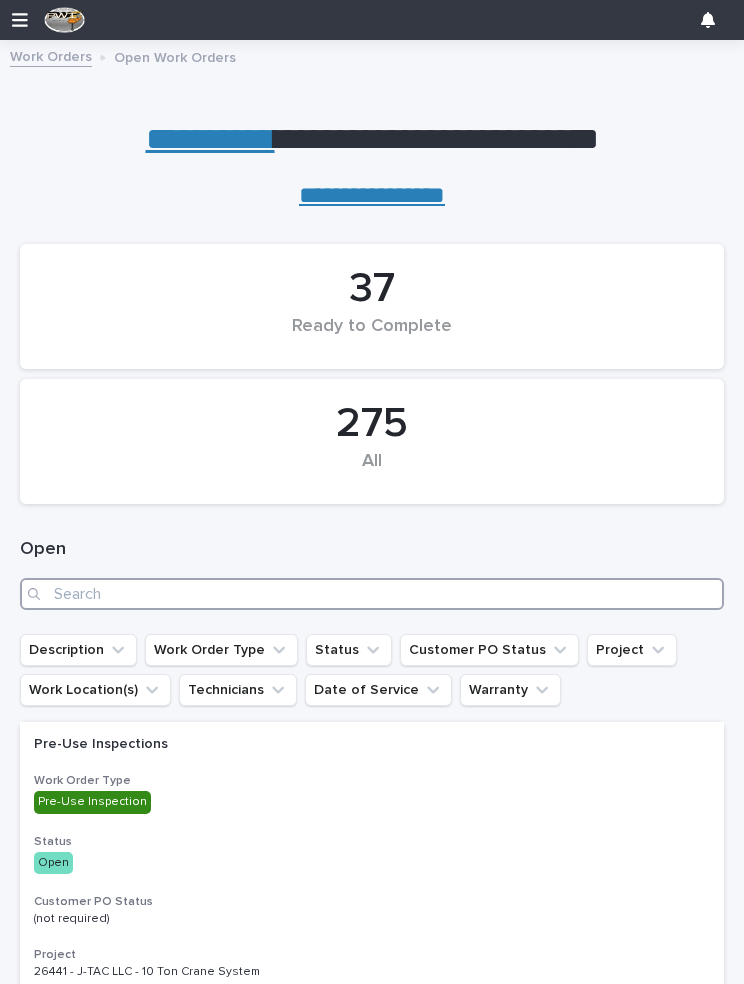 click at bounding box center (372, 594) 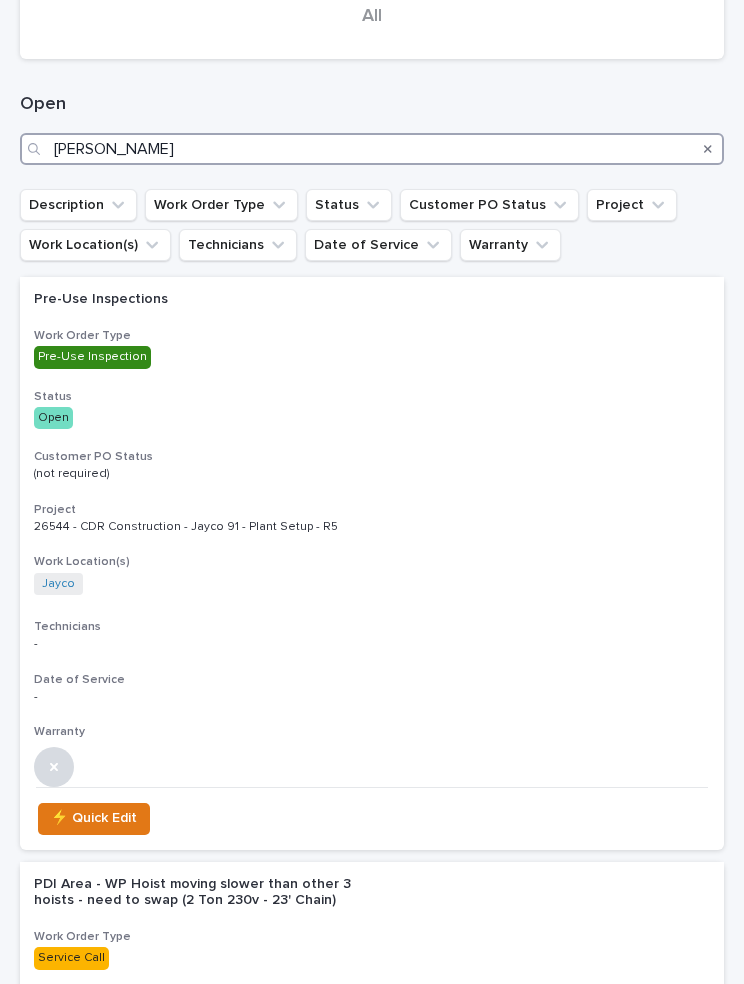 scroll, scrollTop: 412, scrollLeft: 0, axis: vertical 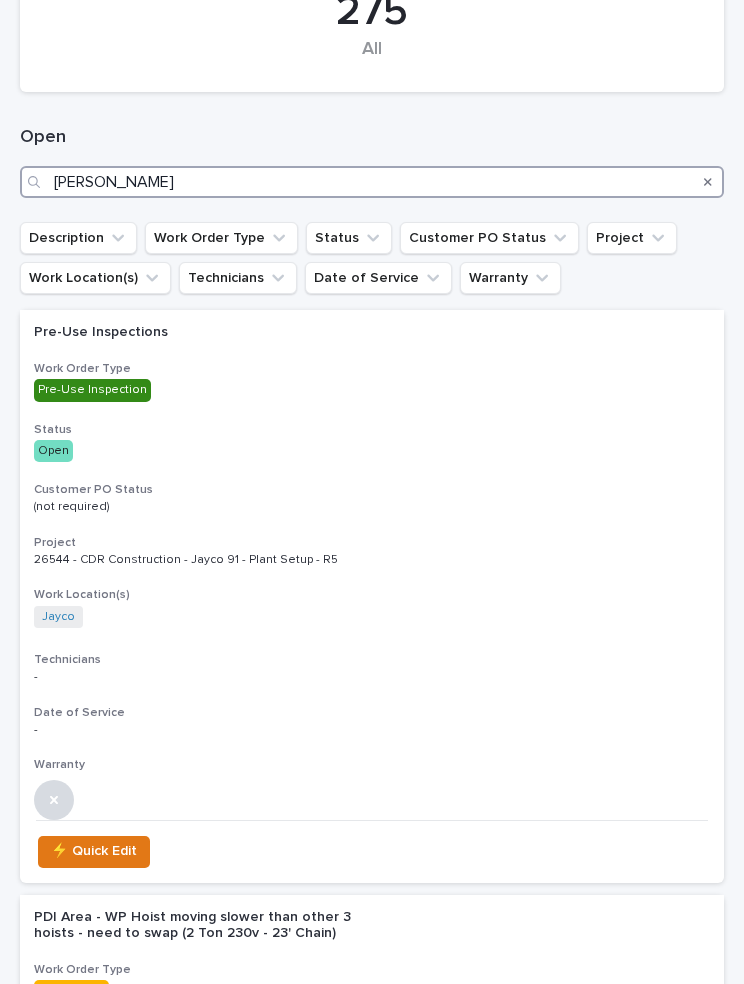type on "[PERSON_NAME]" 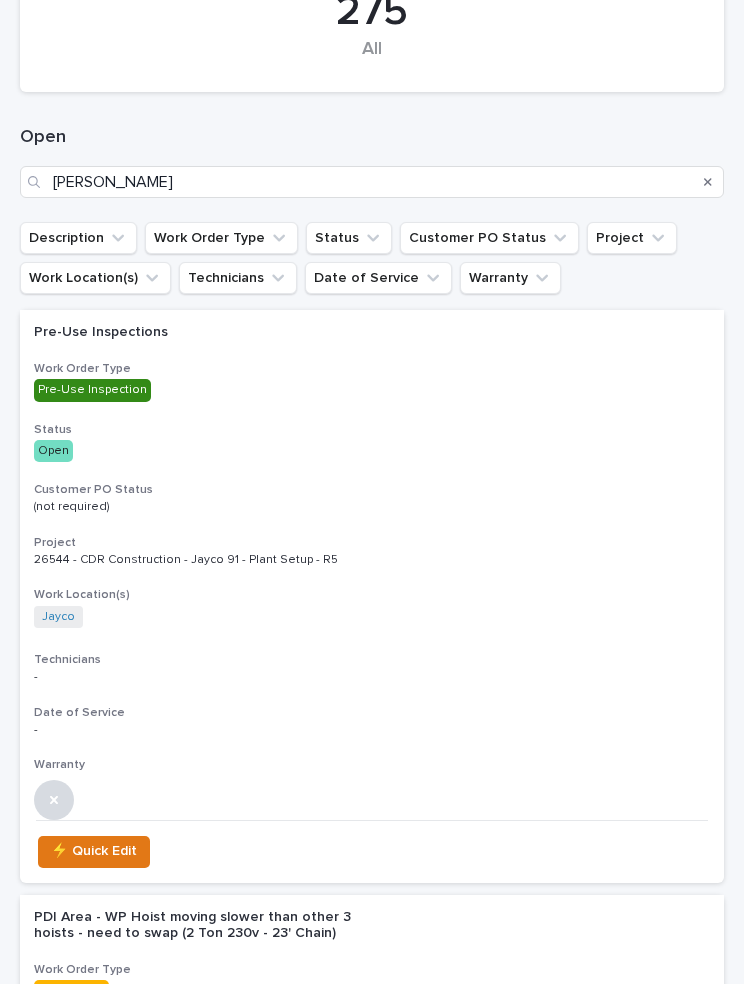 click 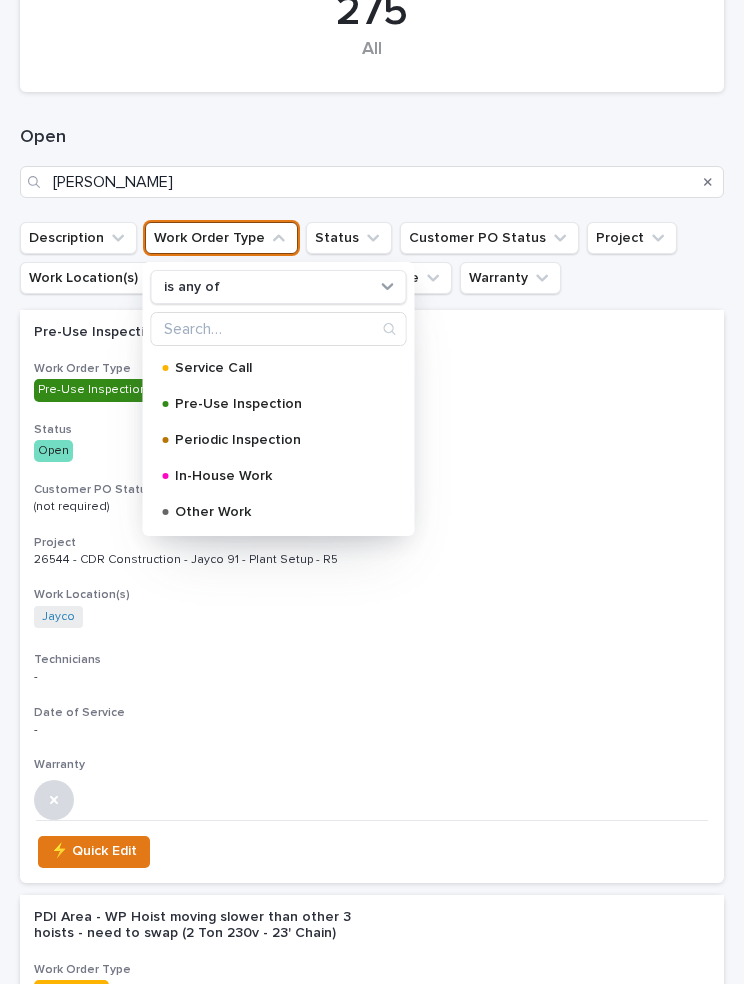 click on "Service Call" at bounding box center (275, 368) 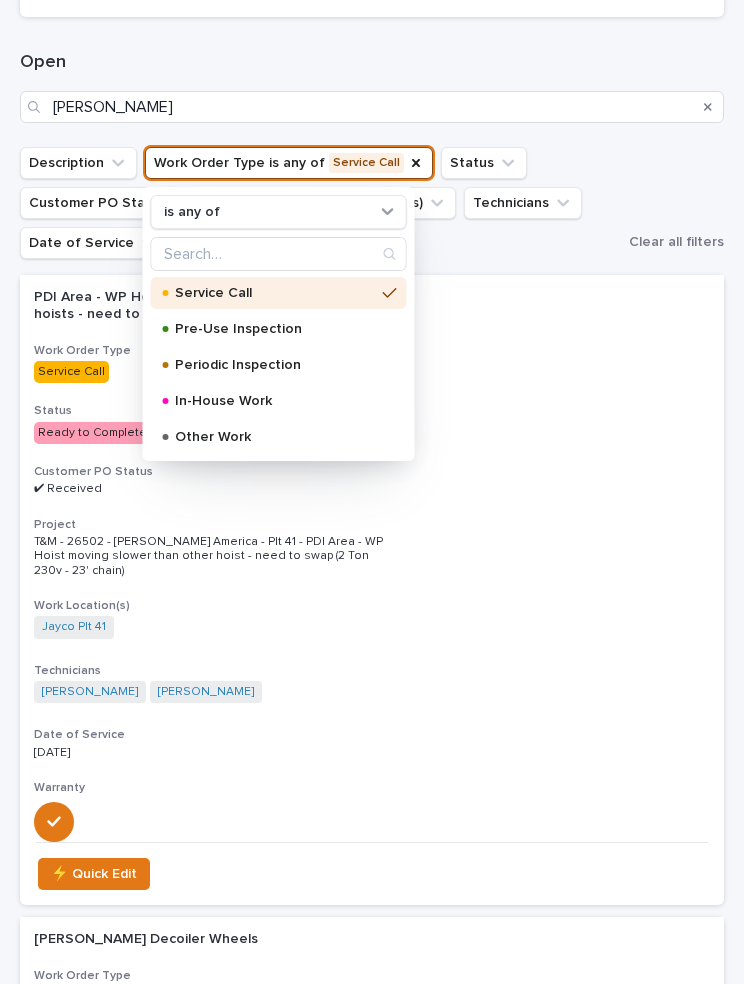 scroll, scrollTop: 495, scrollLeft: 0, axis: vertical 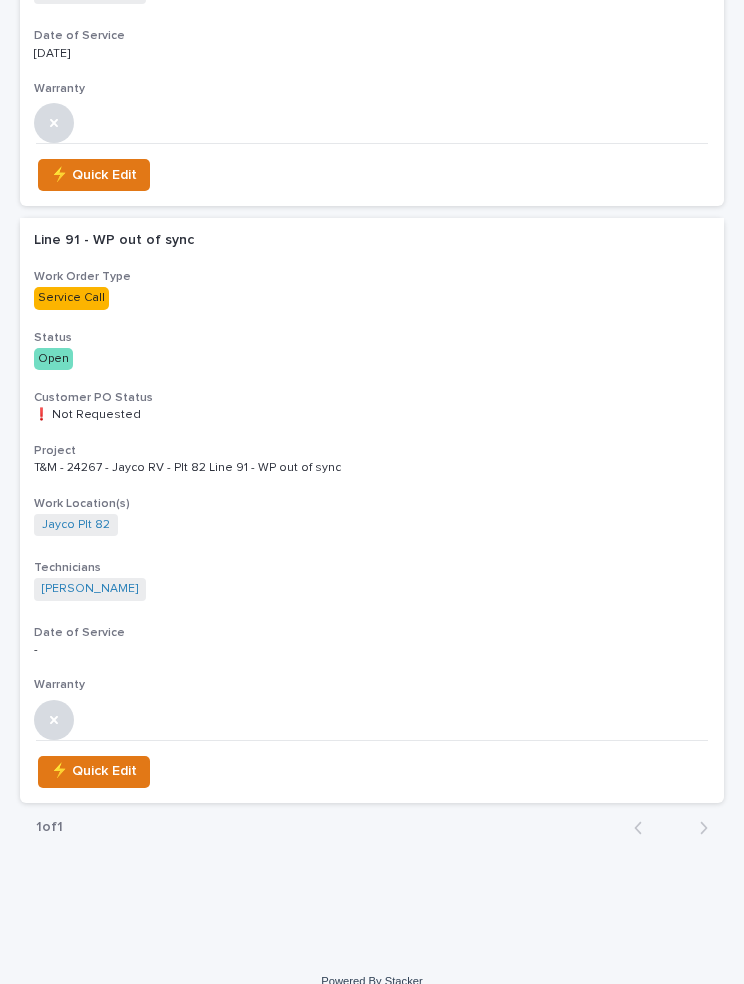 click on "Technicians" at bounding box center (372, 568) 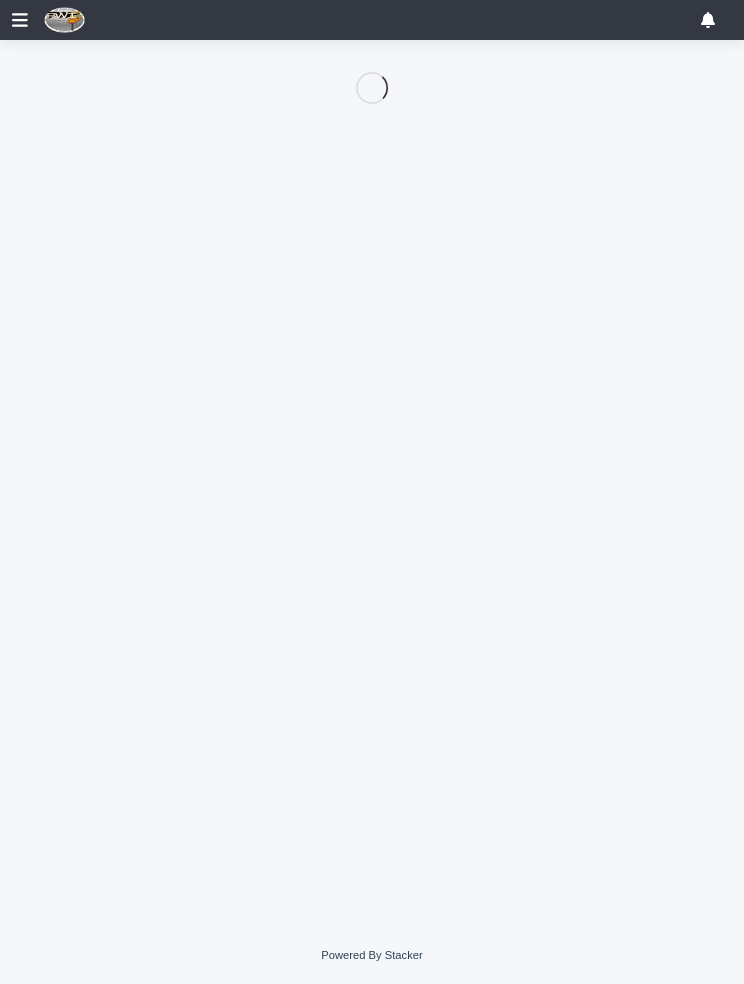 scroll, scrollTop: 24, scrollLeft: 0, axis: vertical 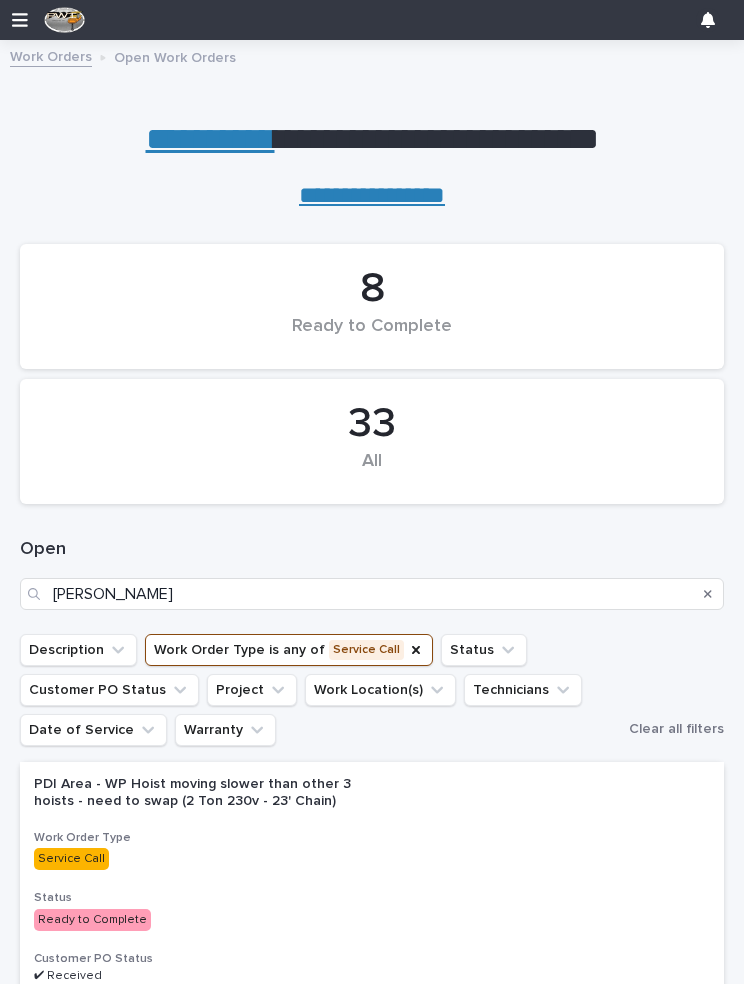 click 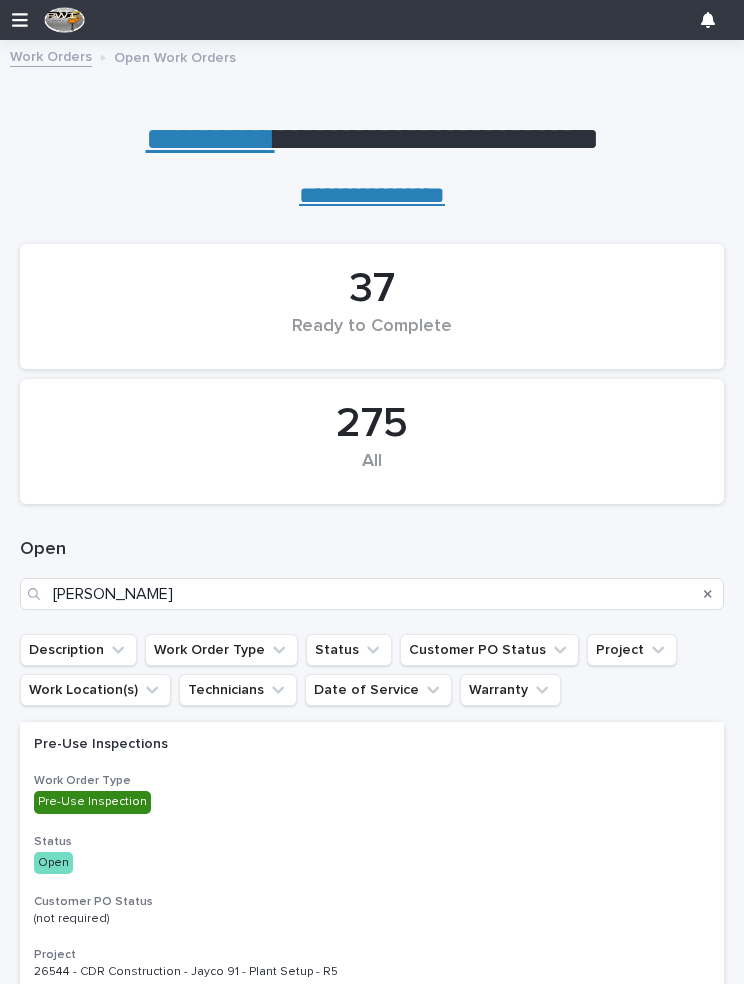click 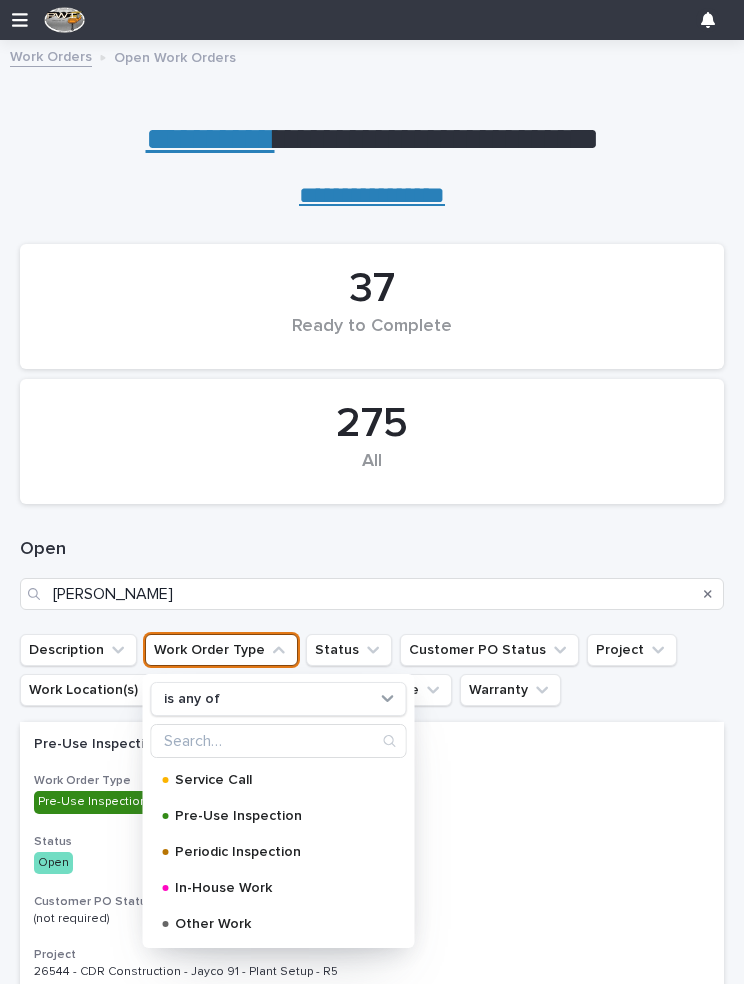 click on "Other Work" at bounding box center (275, 924) 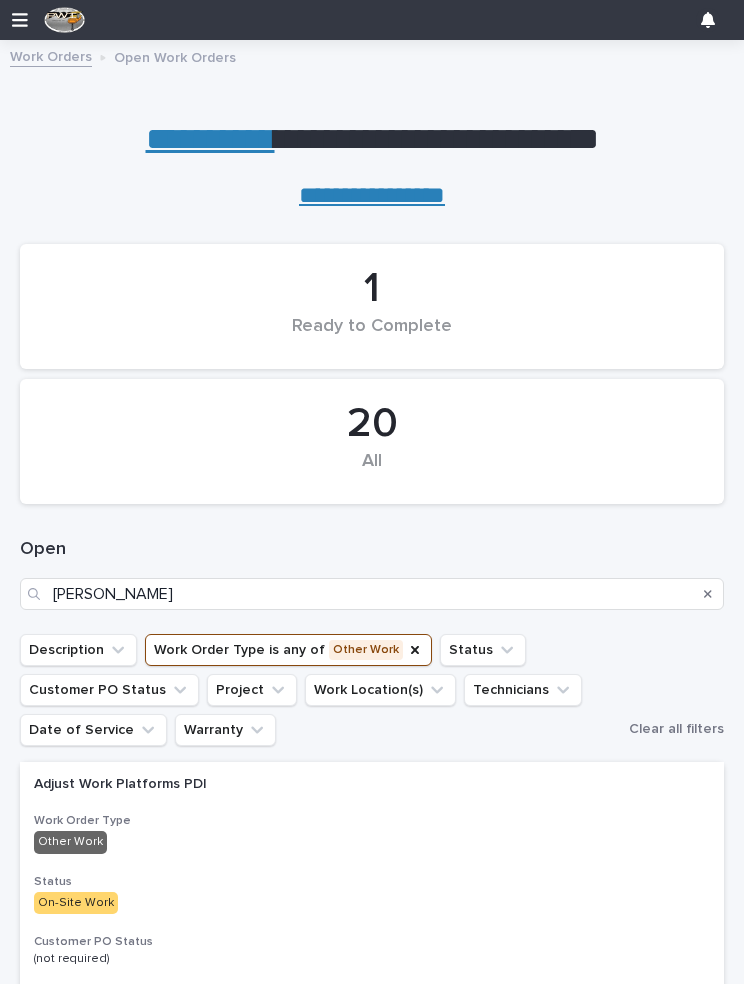 scroll, scrollTop: 0, scrollLeft: 0, axis: both 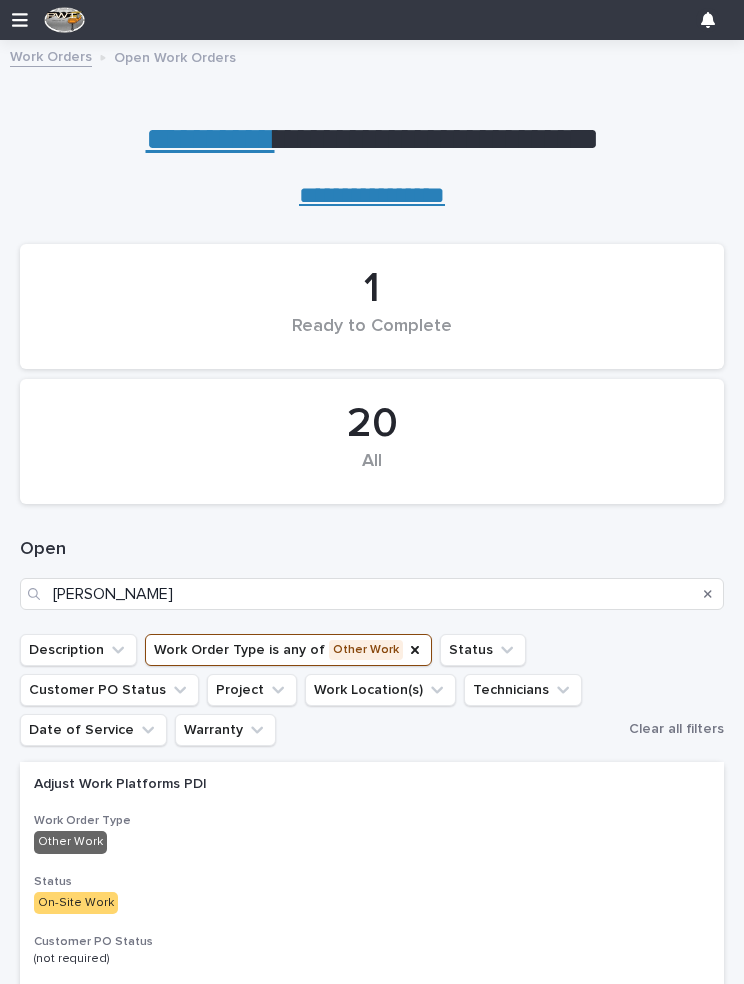 click on "Work Order Type is any of Other Work" at bounding box center (288, 650) 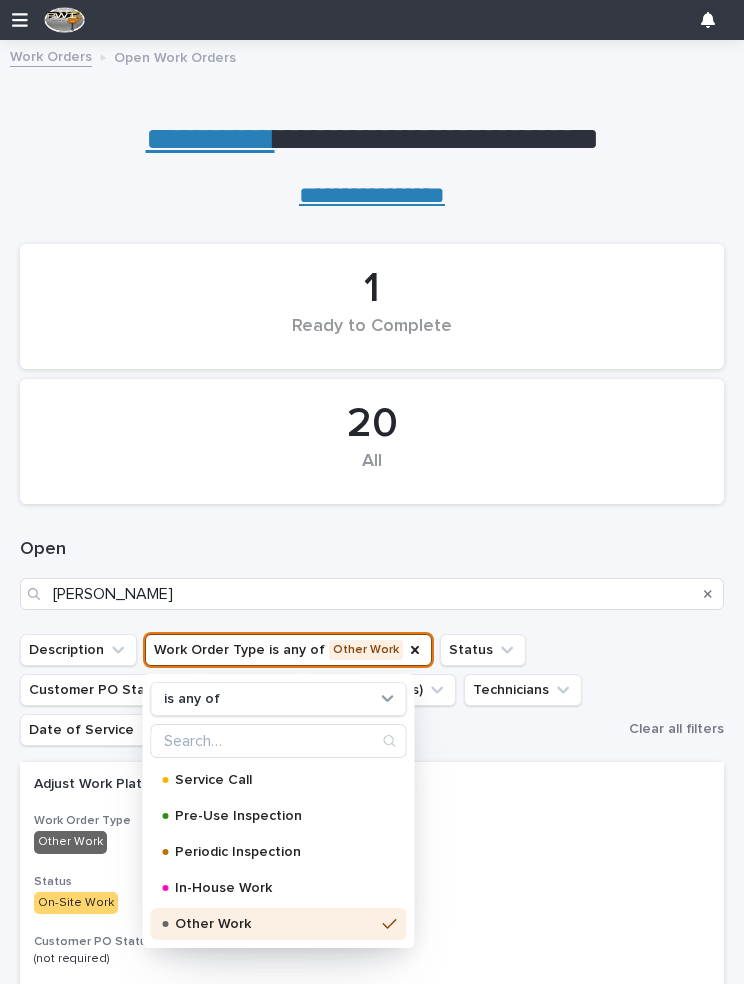 click 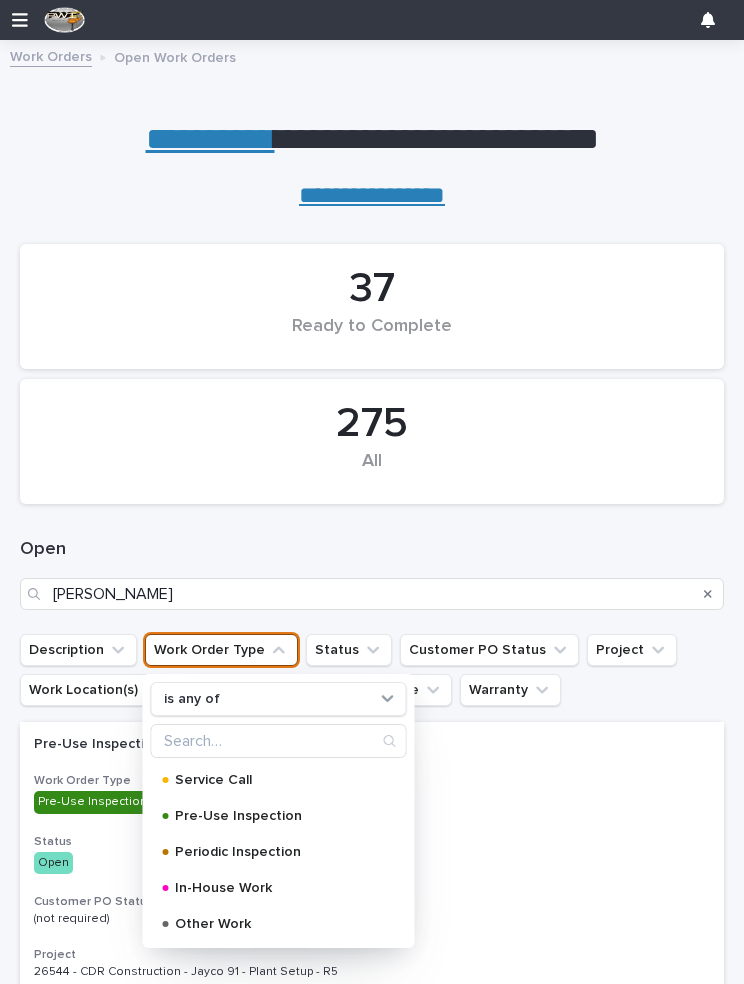 click on "Work Order Type" at bounding box center (221, 650) 